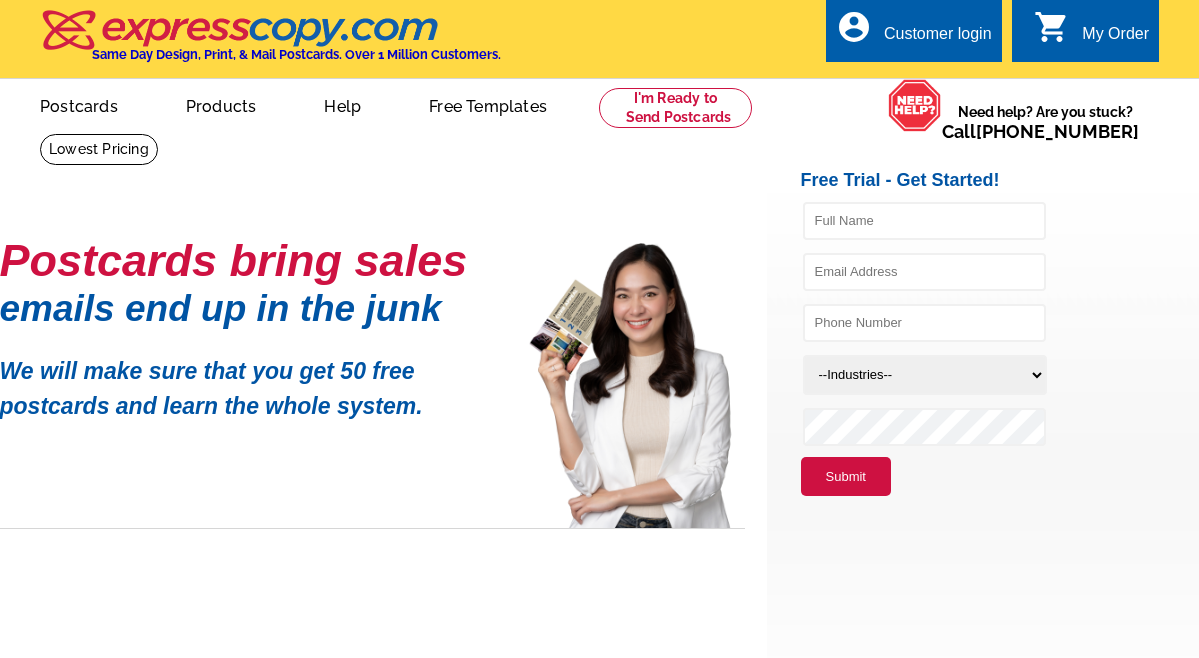 scroll, scrollTop: 0, scrollLeft: 0, axis: both 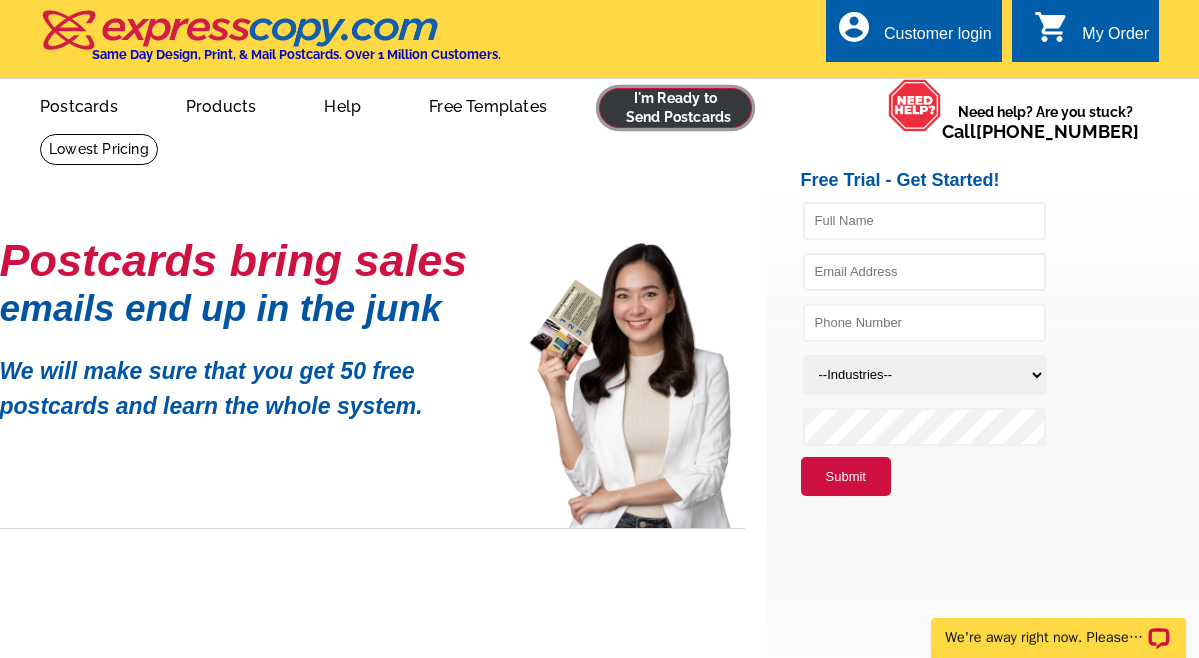 click at bounding box center (675, 108) 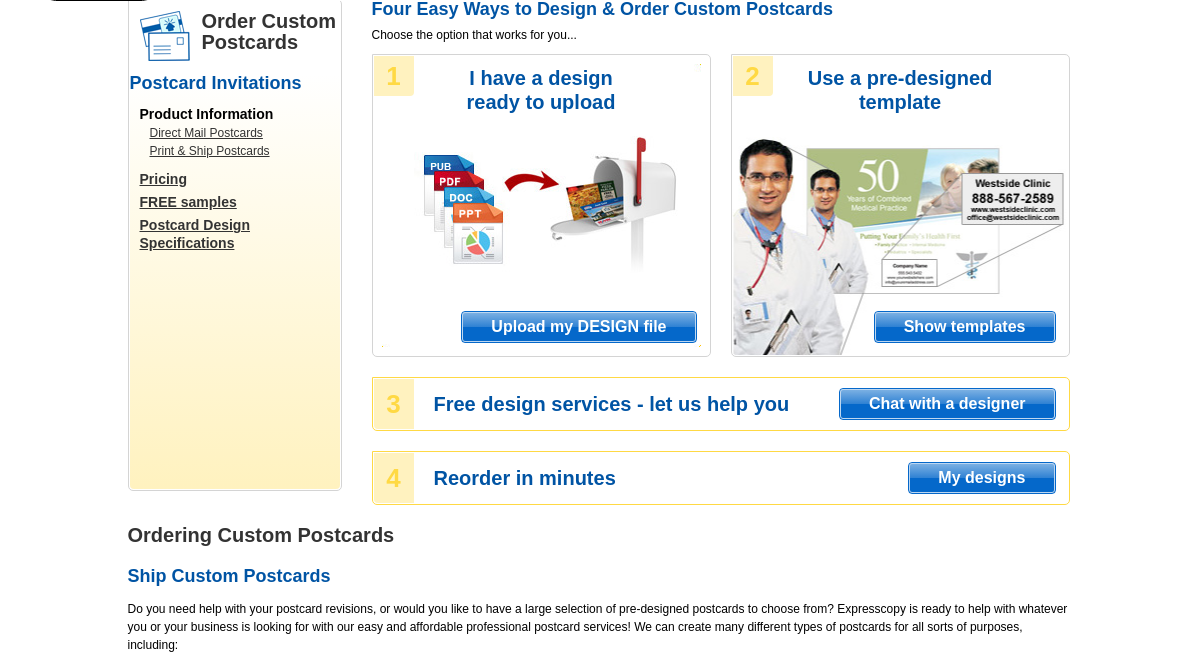 scroll, scrollTop: 173, scrollLeft: 0, axis: vertical 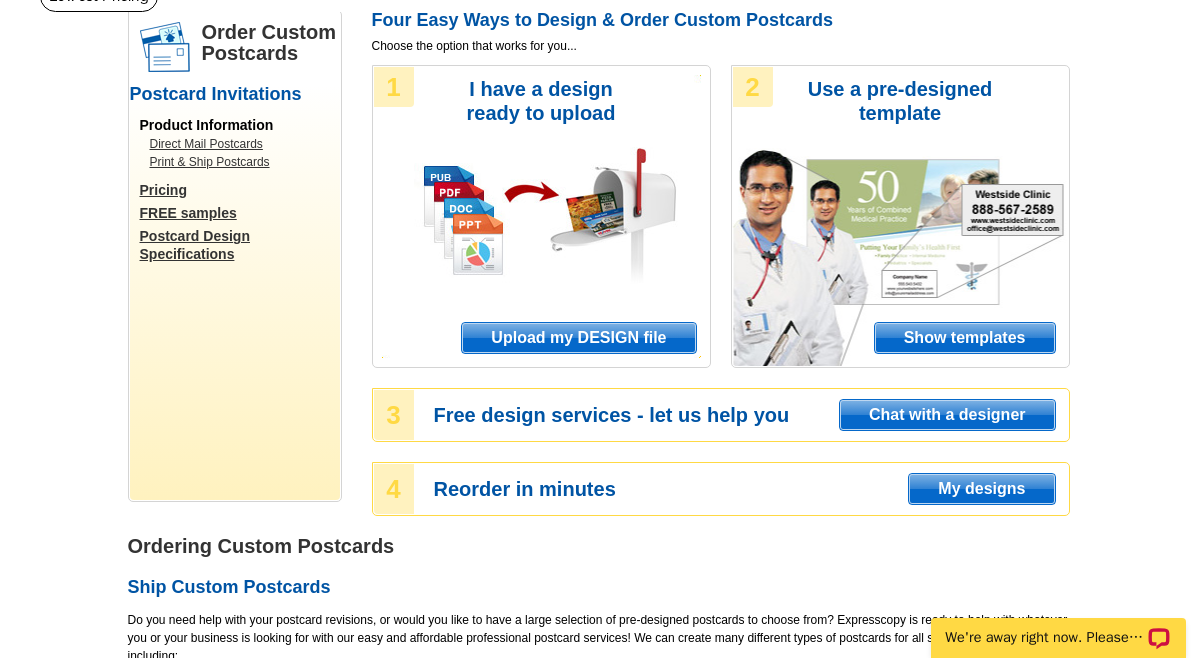 click on "Upload my DESIGN file" at bounding box center [578, 338] 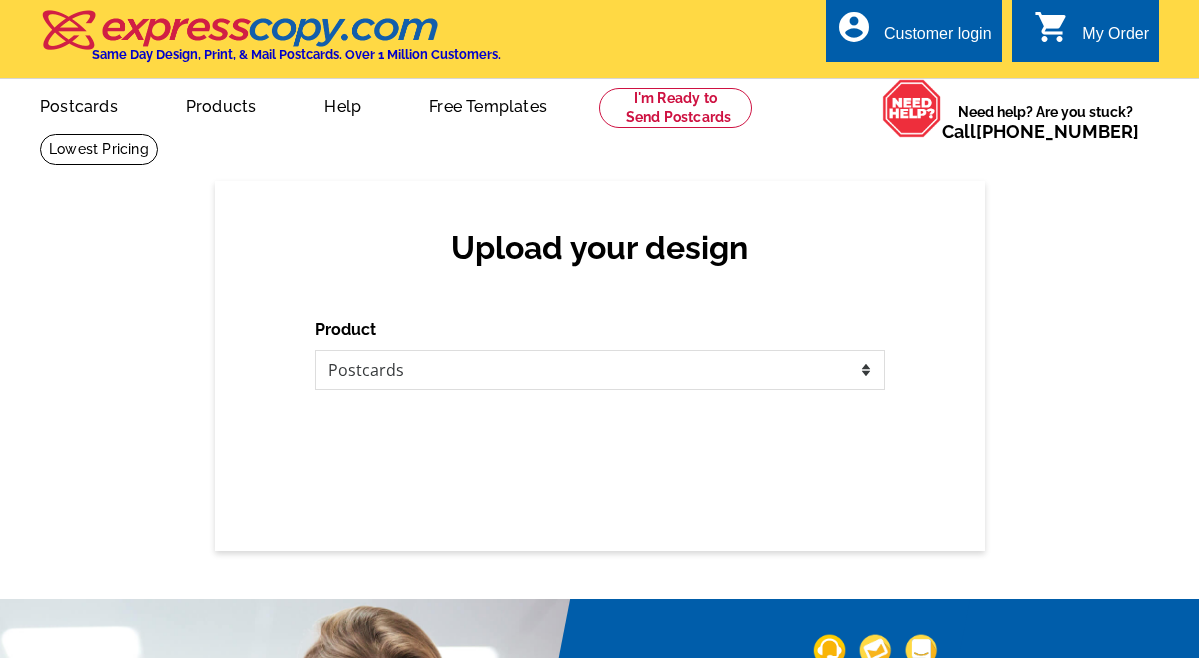 scroll, scrollTop: 0, scrollLeft: 0, axis: both 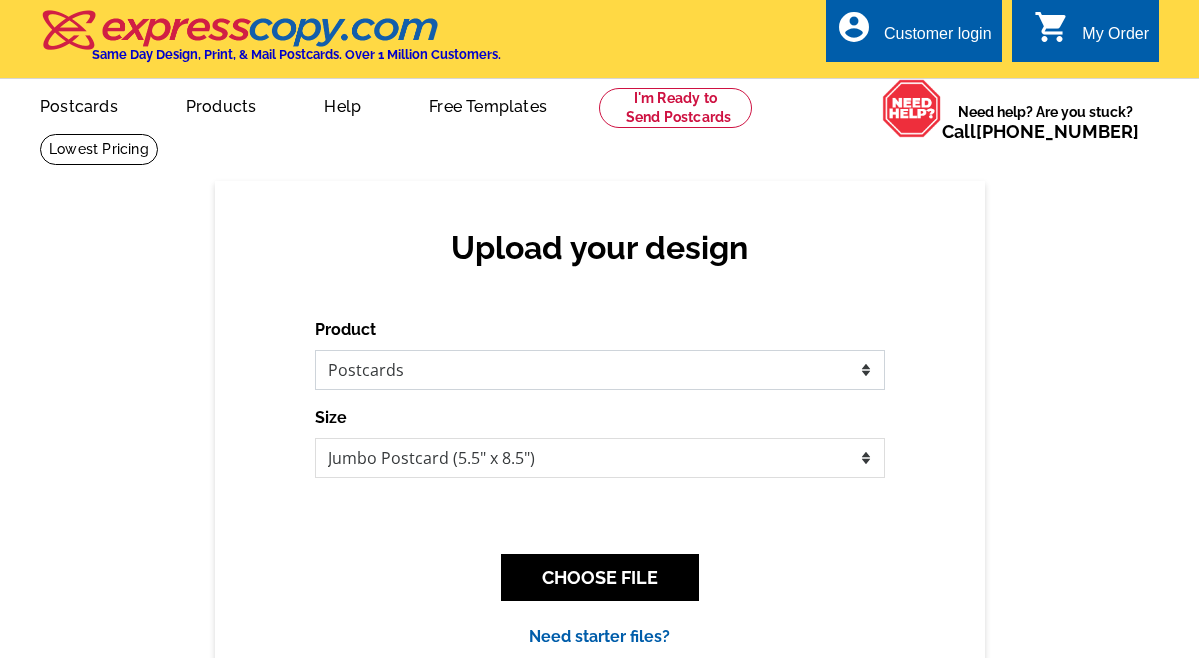 click on "Please select the type of file...
Postcards
Business Cards
Letters and flyers
Greeting Cards
Door Hangers" at bounding box center (600, 370) 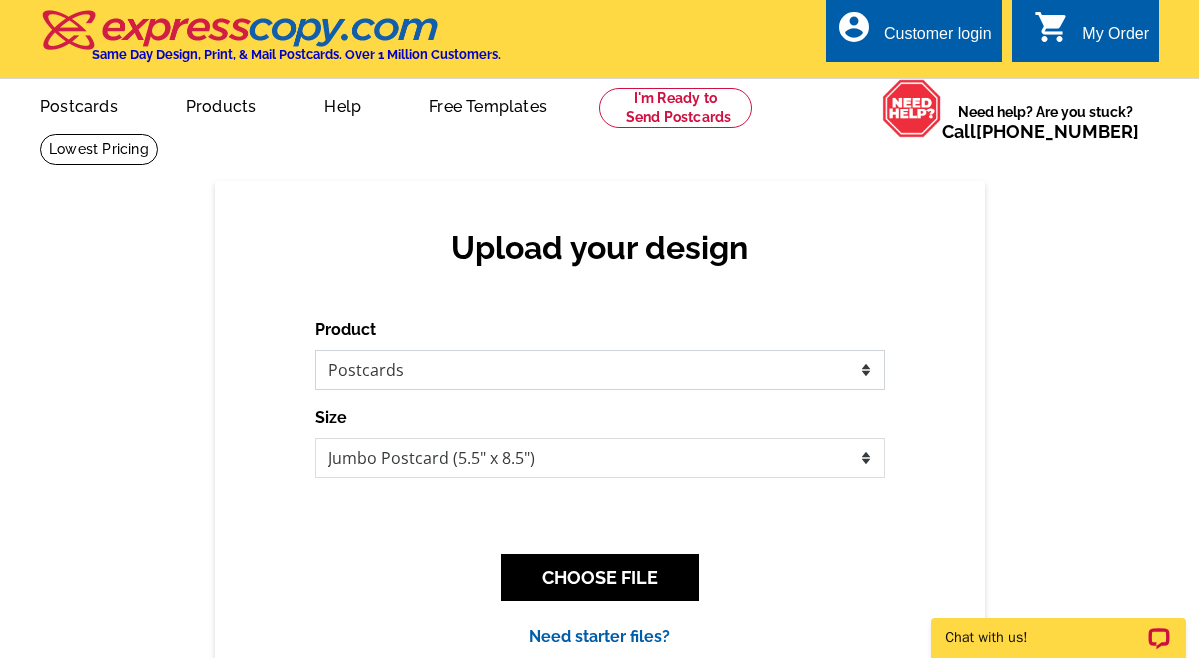 scroll, scrollTop: 0, scrollLeft: 0, axis: both 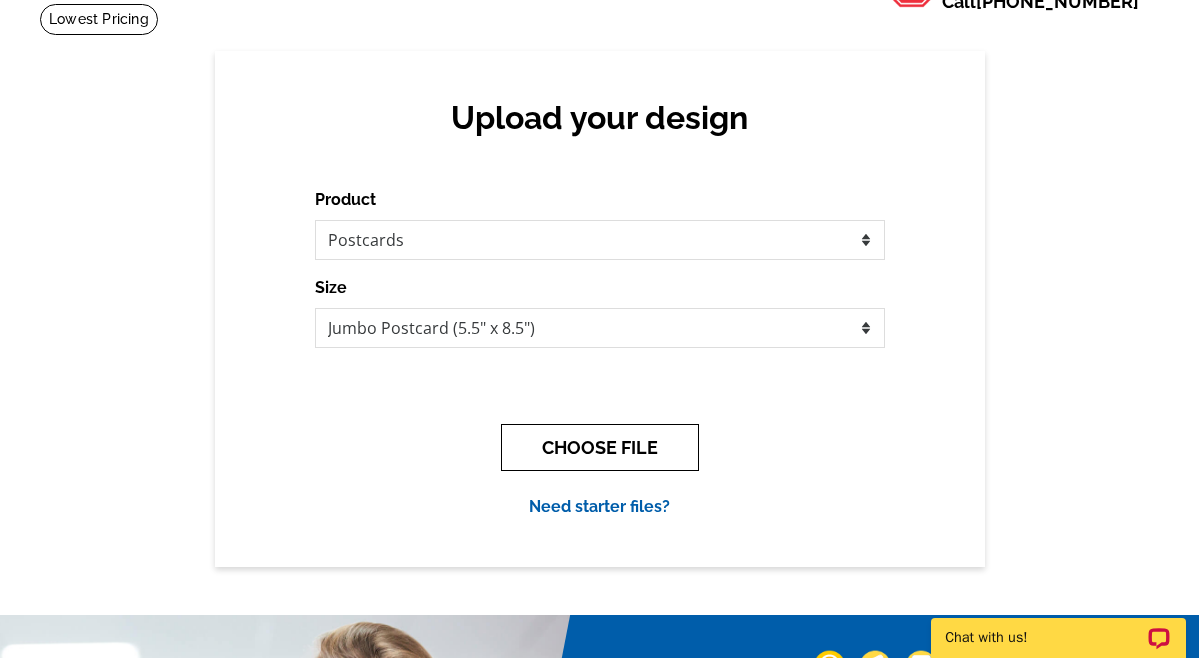 click on "CHOOSE FILE" at bounding box center (600, 447) 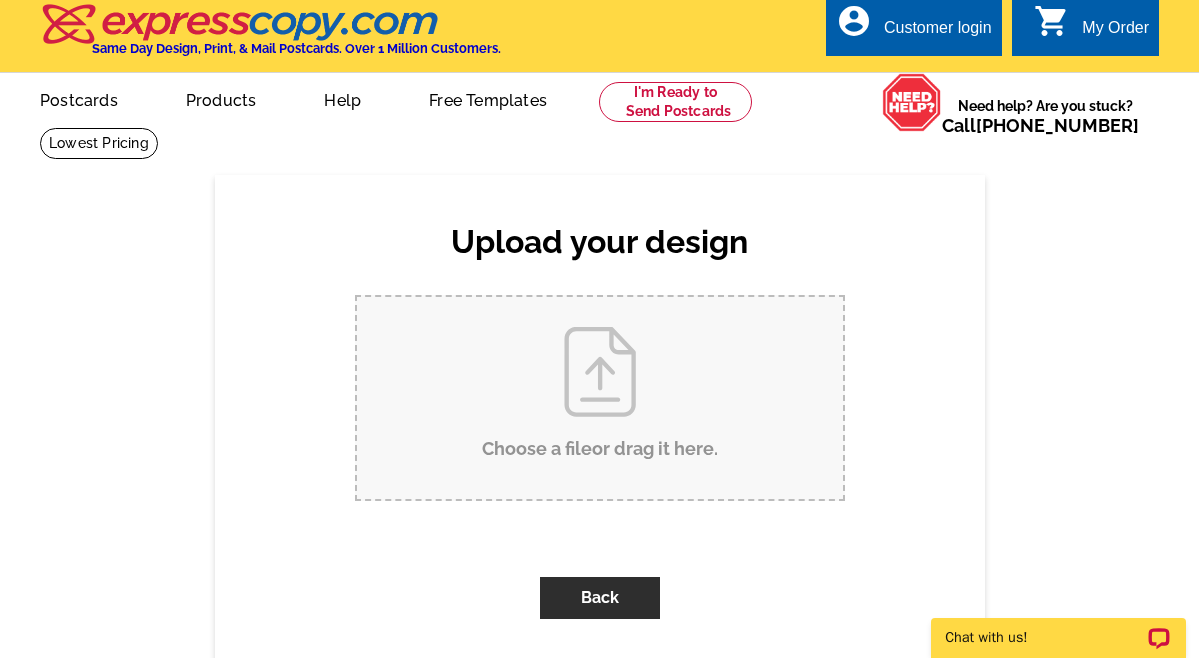 scroll, scrollTop: 0, scrollLeft: 0, axis: both 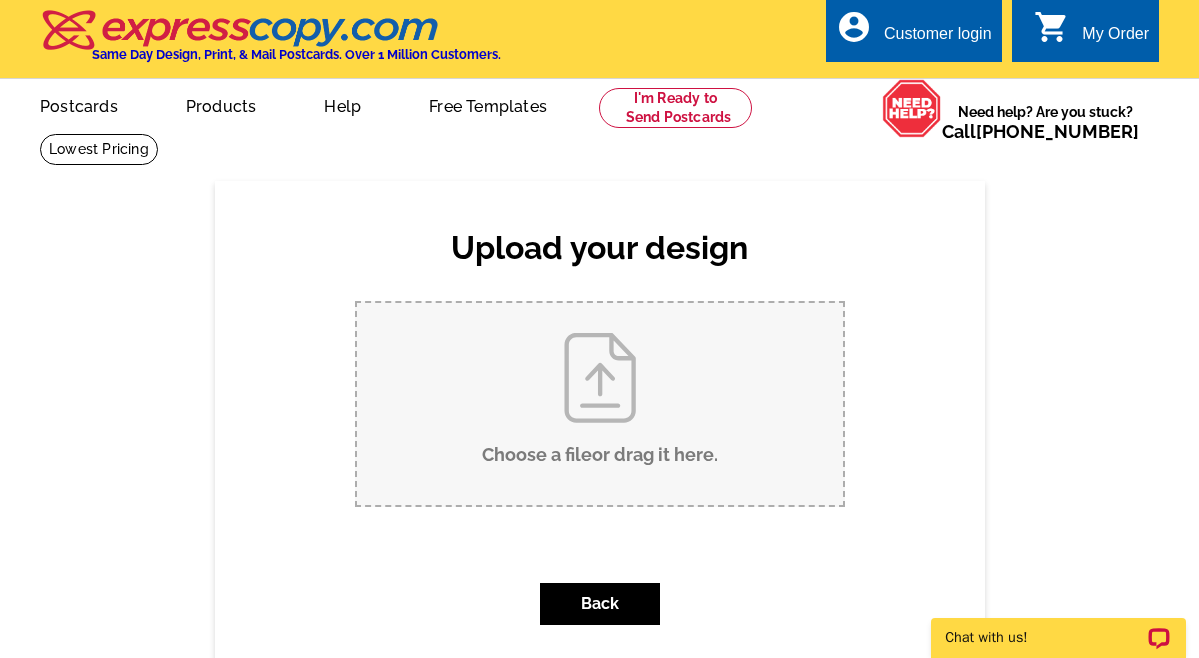 click on "Choose a file  or drag it here ." at bounding box center [600, 404] 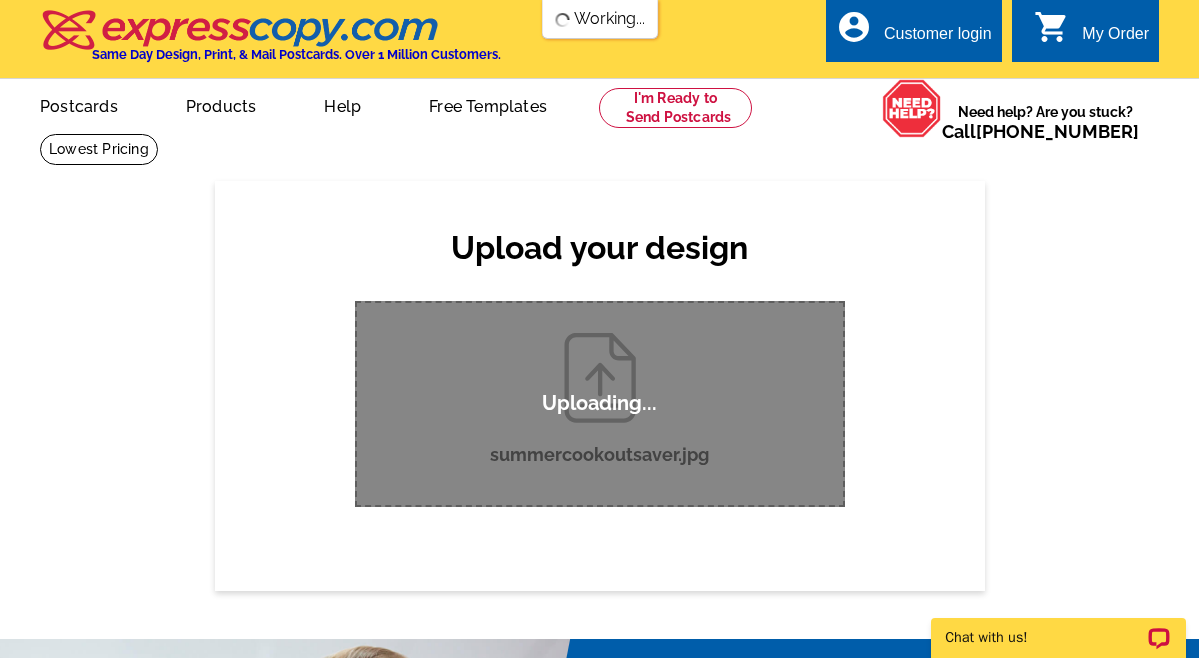 scroll, scrollTop: 0, scrollLeft: 0, axis: both 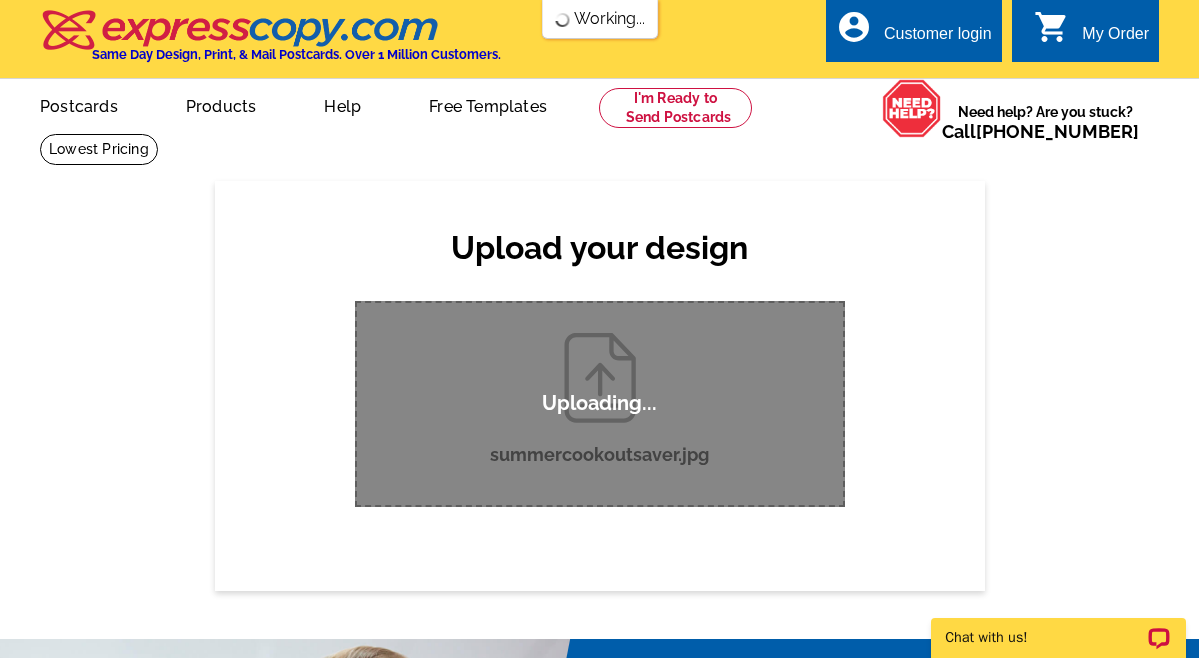 type 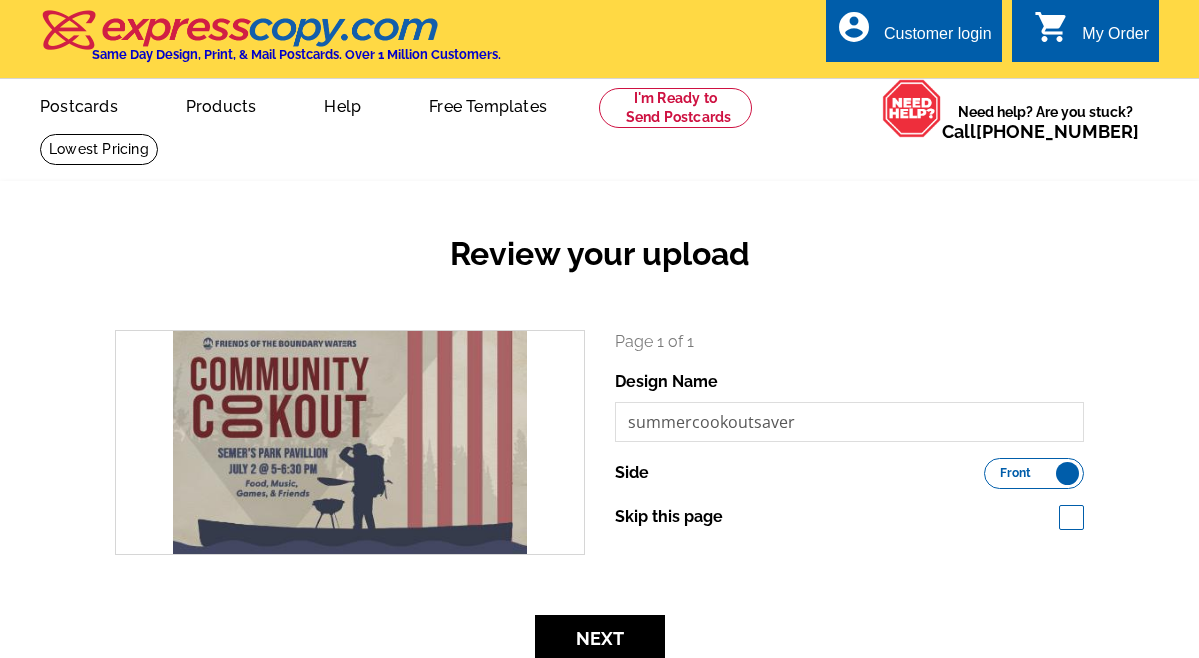 scroll, scrollTop: 0, scrollLeft: 0, axis: both 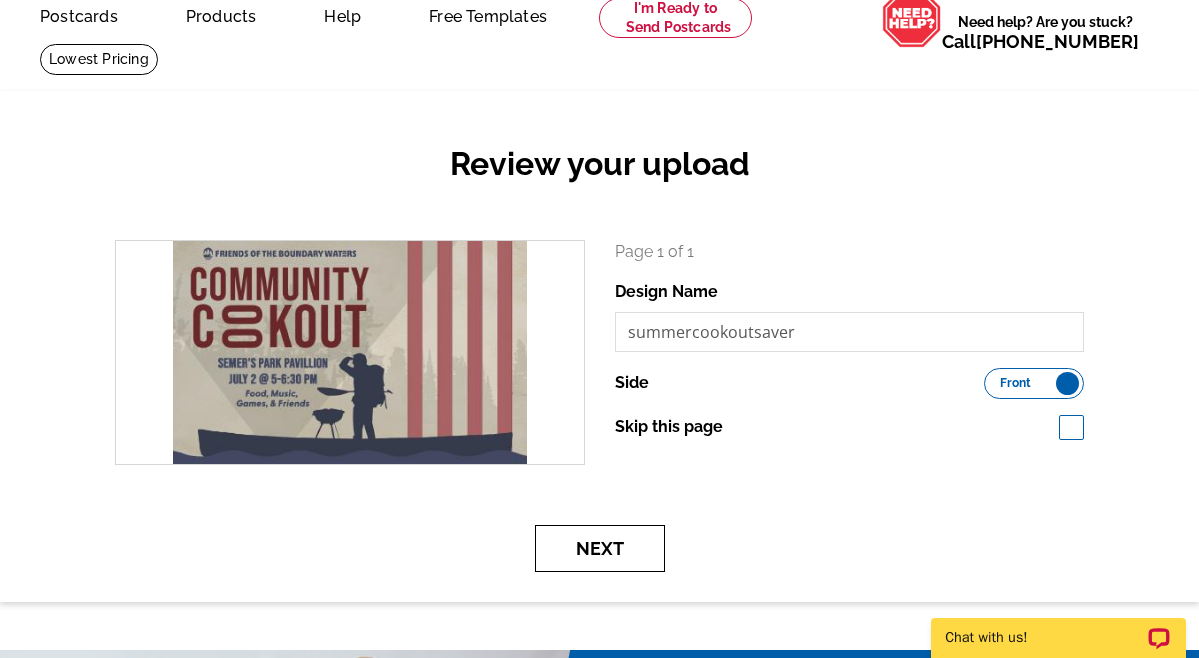 click on "Next" at bounding box center (600, 548) 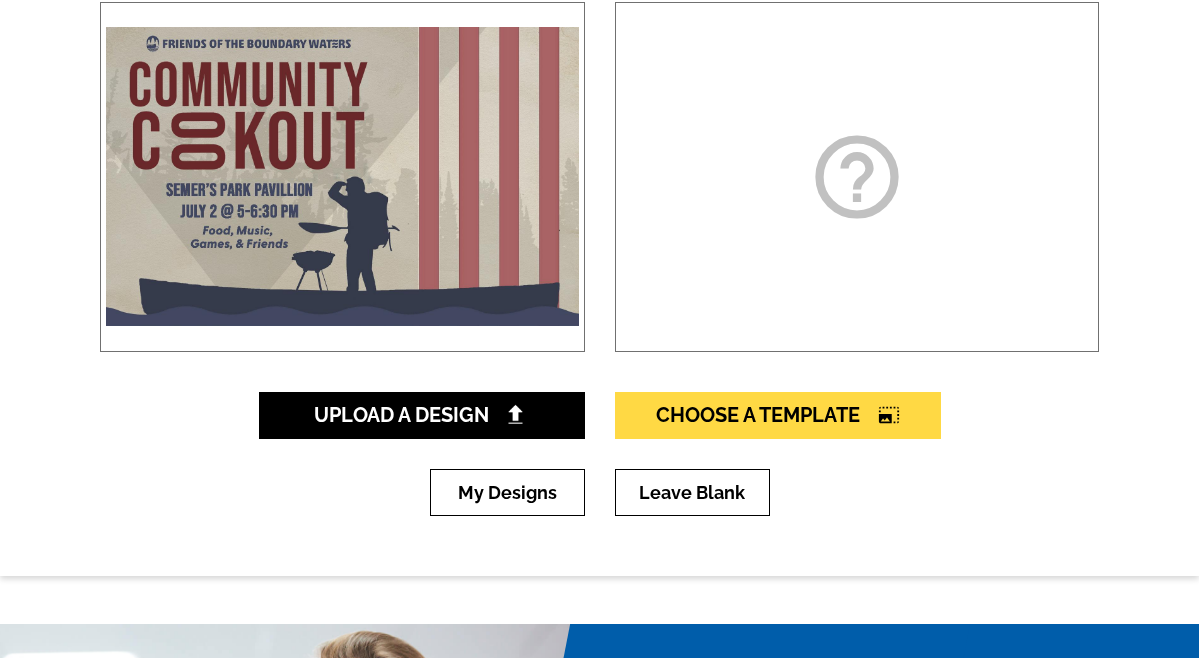 scroll, scrollTop: 438, scrollLeft: 0, axis: vertical 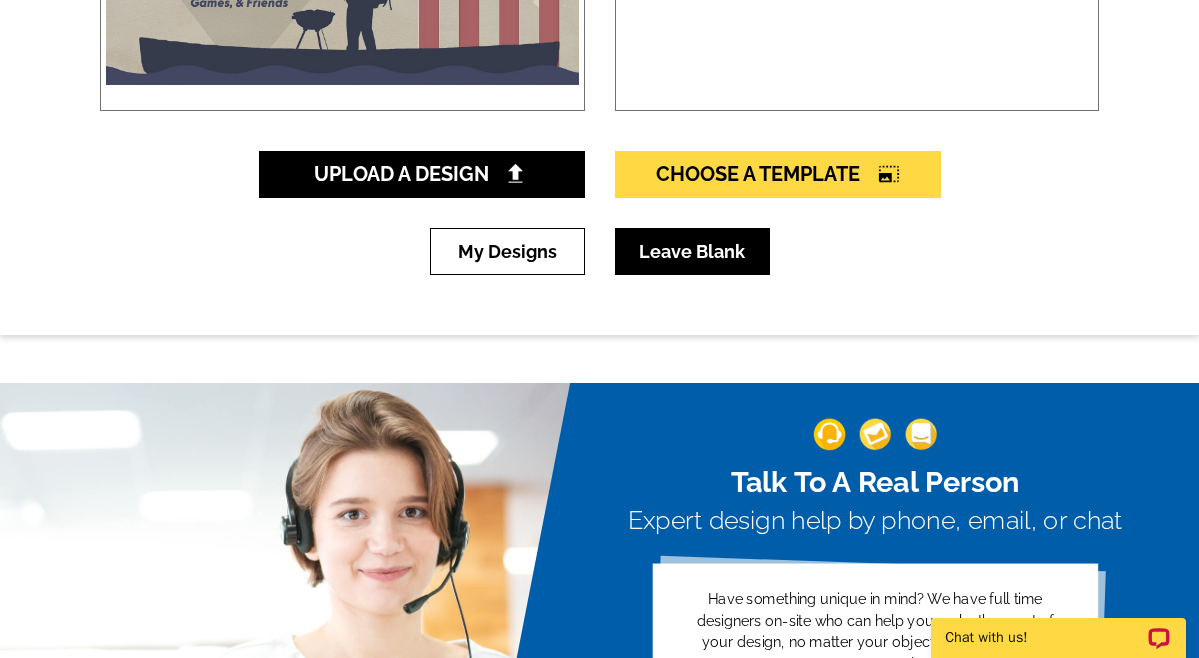 click on "Leave Blank" at bounding box center (692, 251) 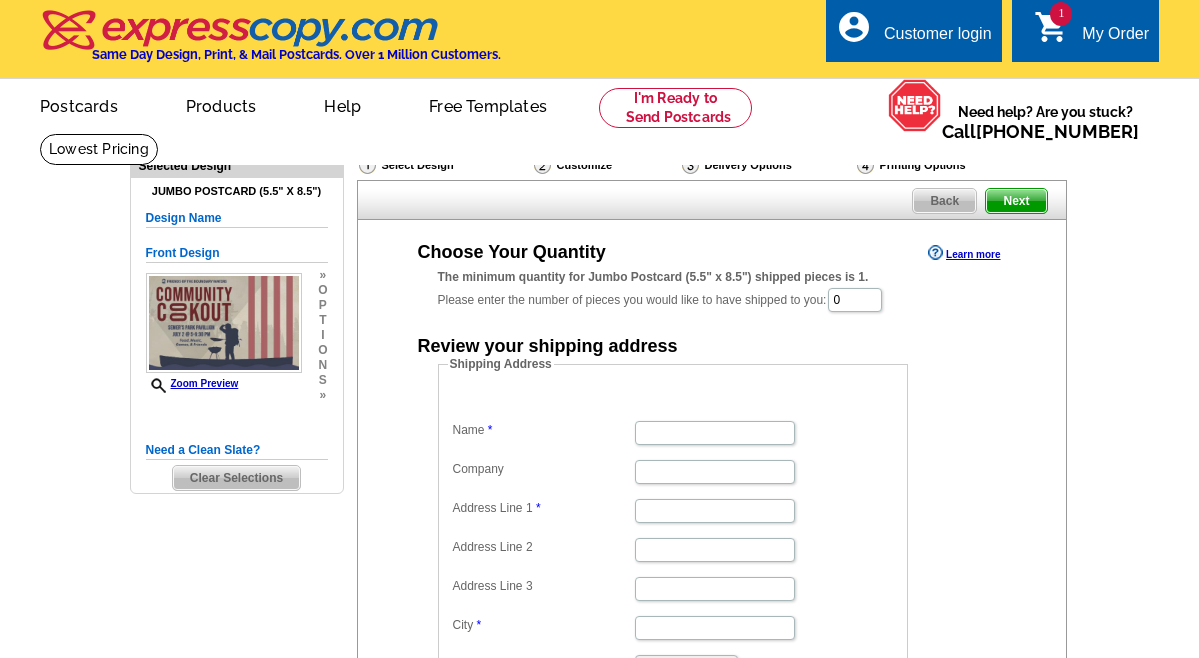 scroll, scrollTop: 0, scrollLeft: 0, axis: both 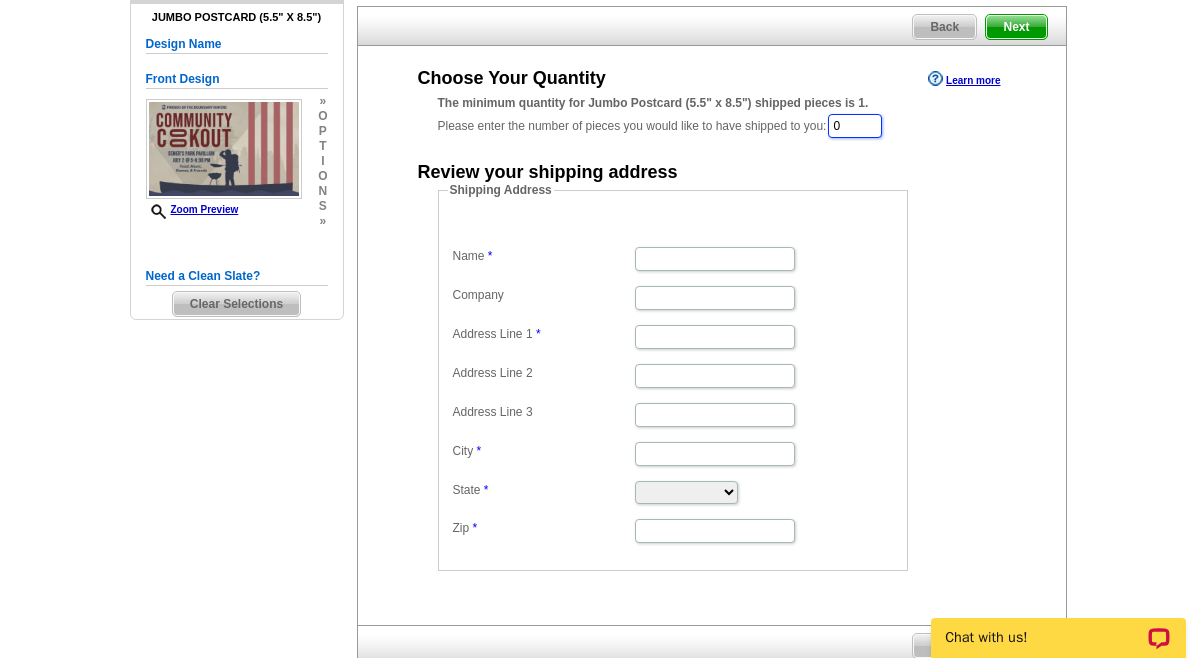 click on "0" at bounding box center (855, 126) 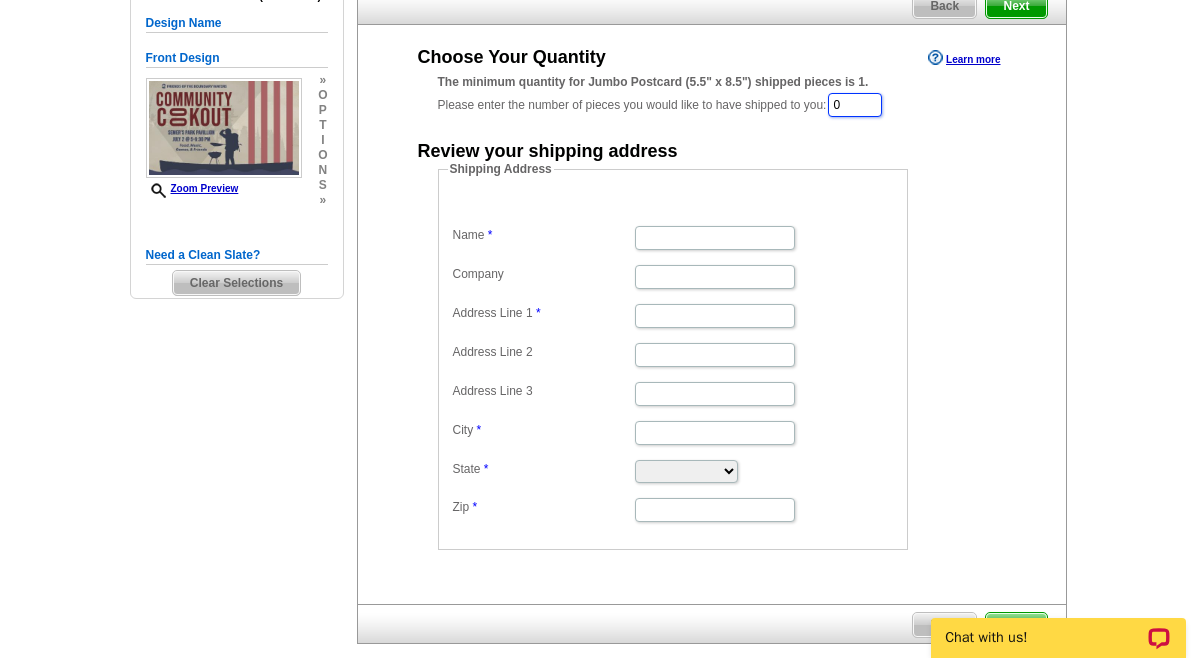 scroll, scrollTop: 193, scrollLeft: 0, axis: vertical 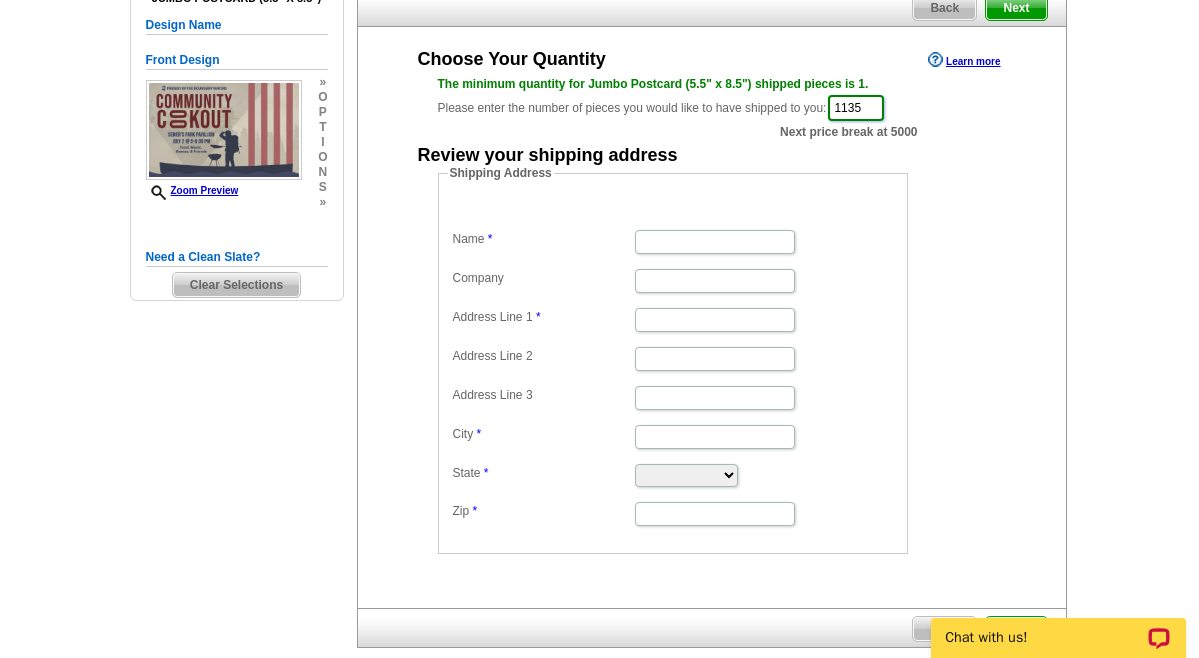 type on "1135" 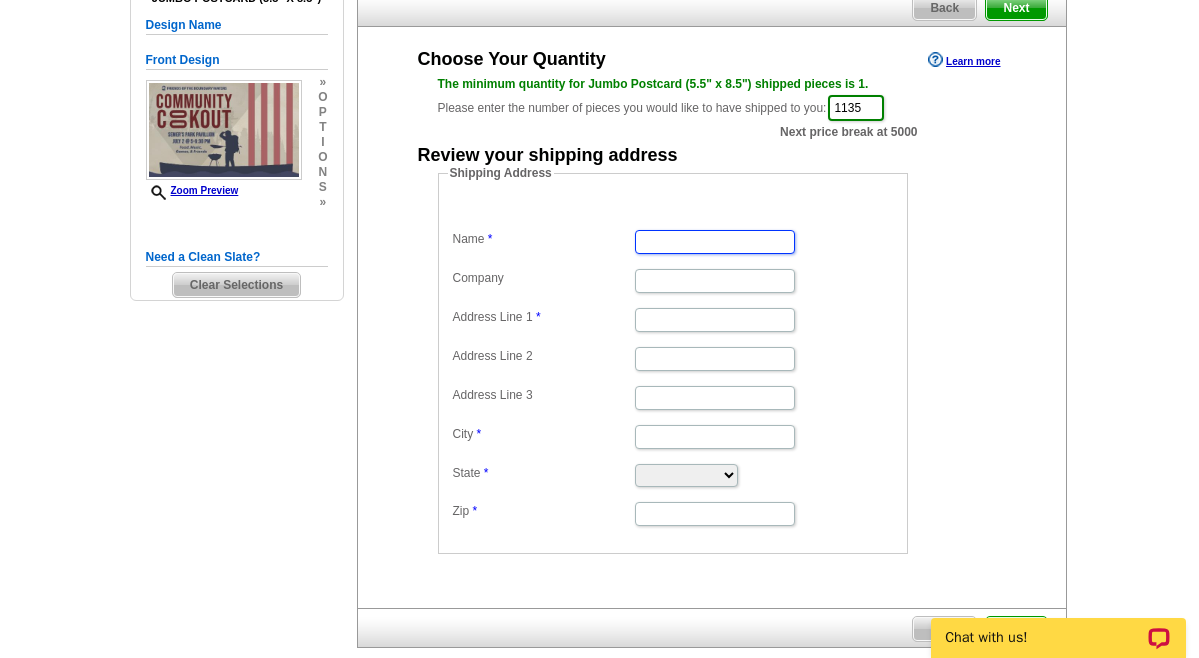 click on "Name" at bounding box center (715, 242) 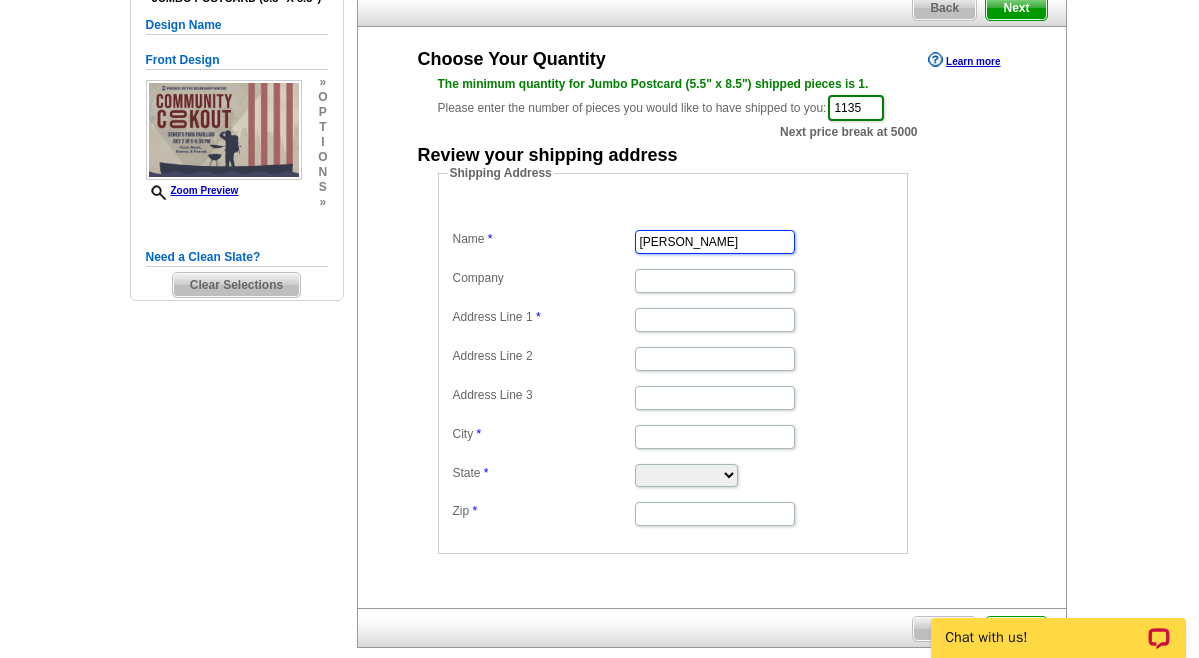 type on "[STREET_ADDRESS]" 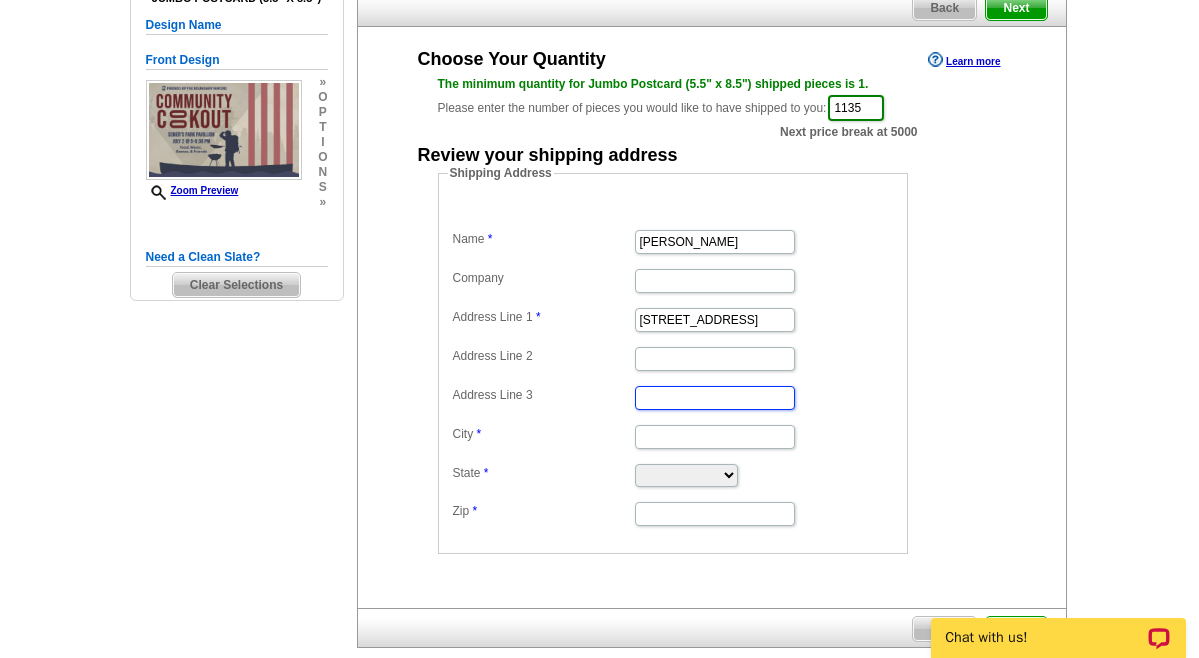 type on "[PERSON_NAME]" 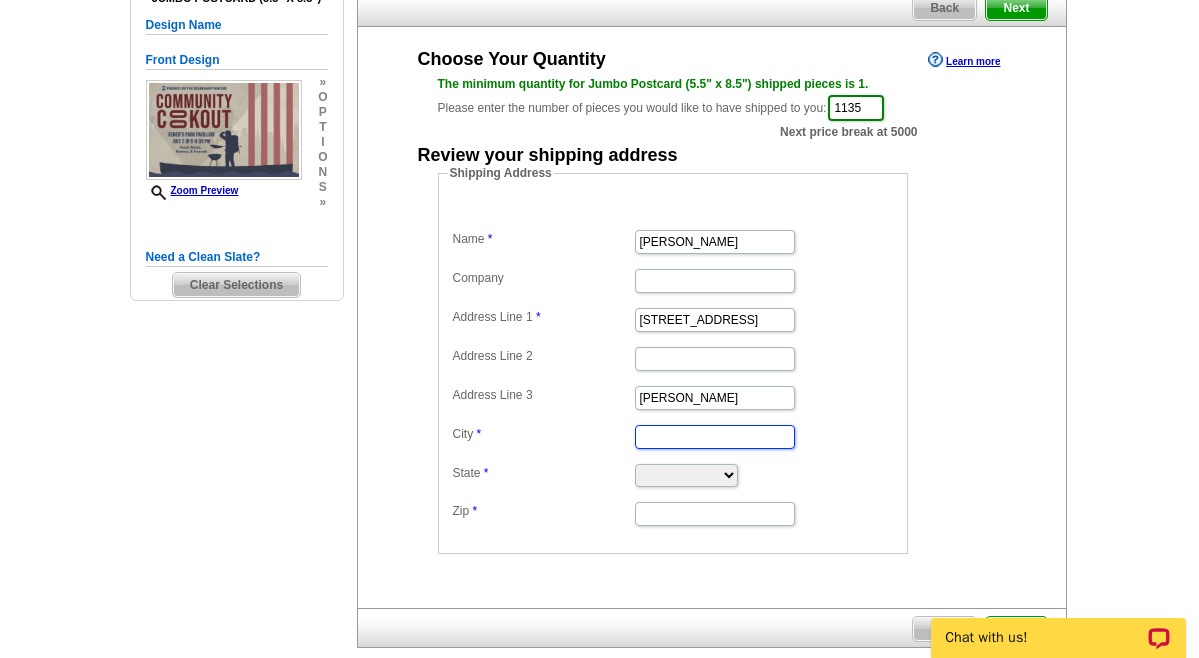 type on "[PERSON_NAME]" 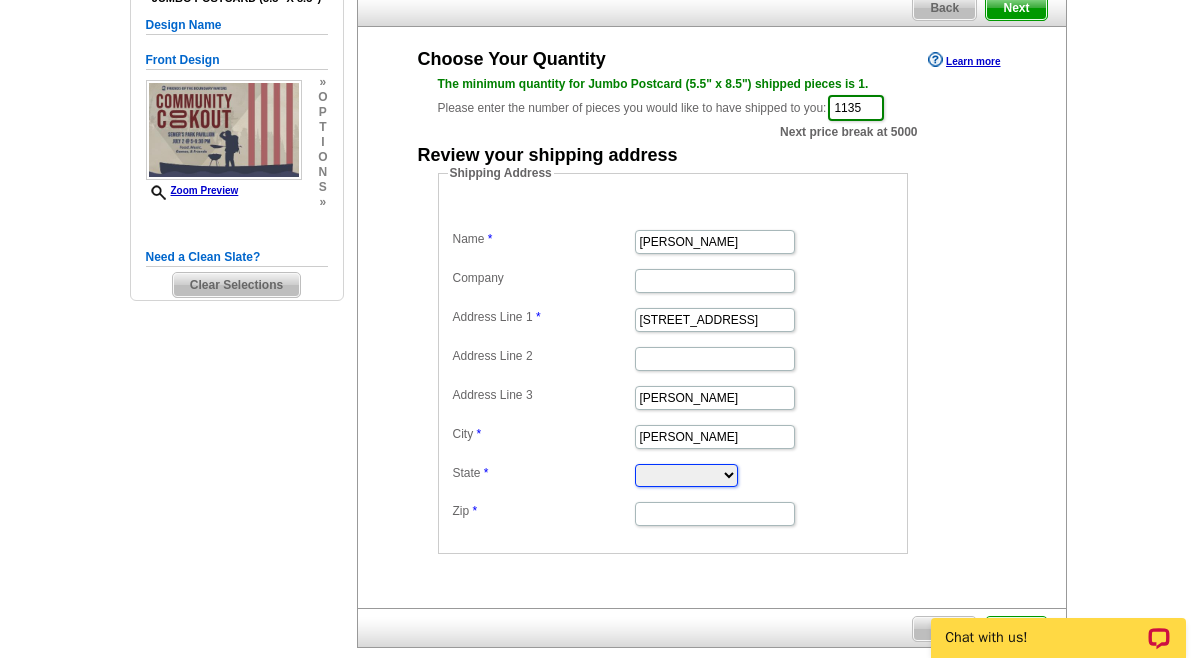 select on "MN" 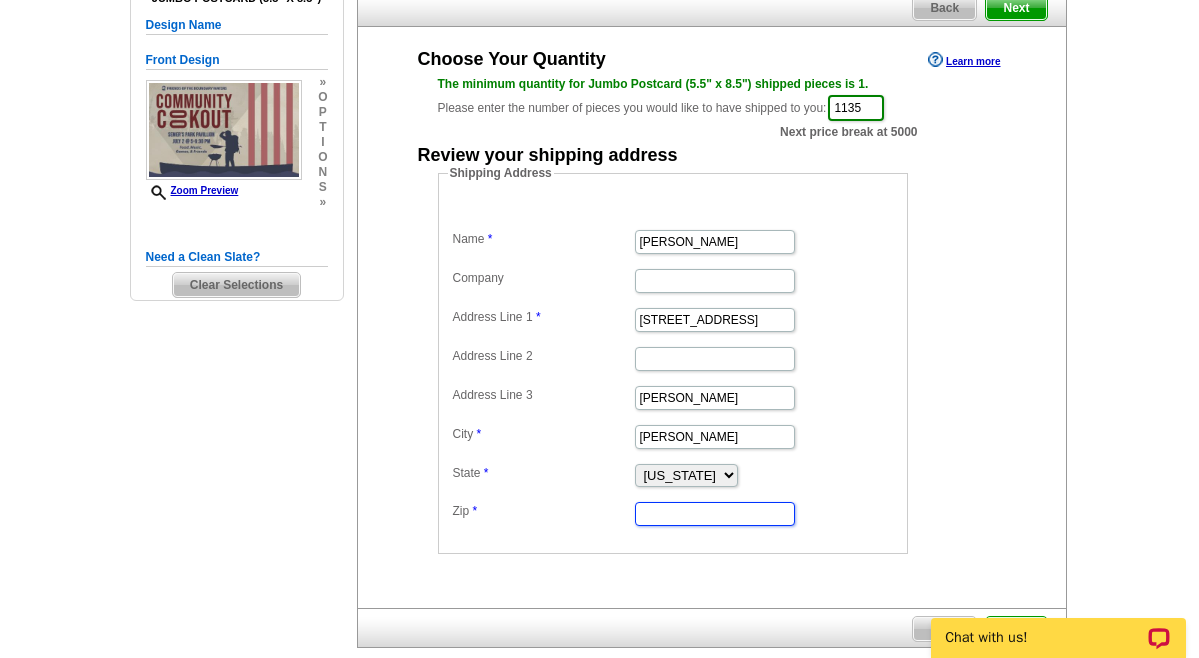type on "55731" 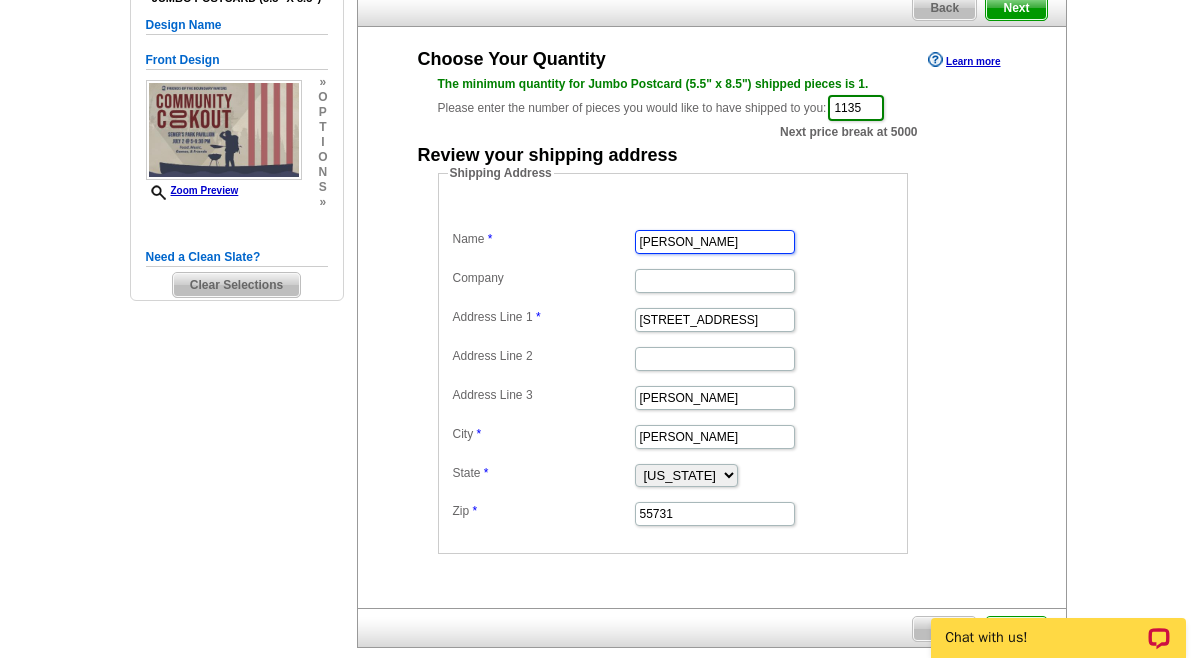 scroll, scrollTop: 0, scrollLeft: 0, axis: both 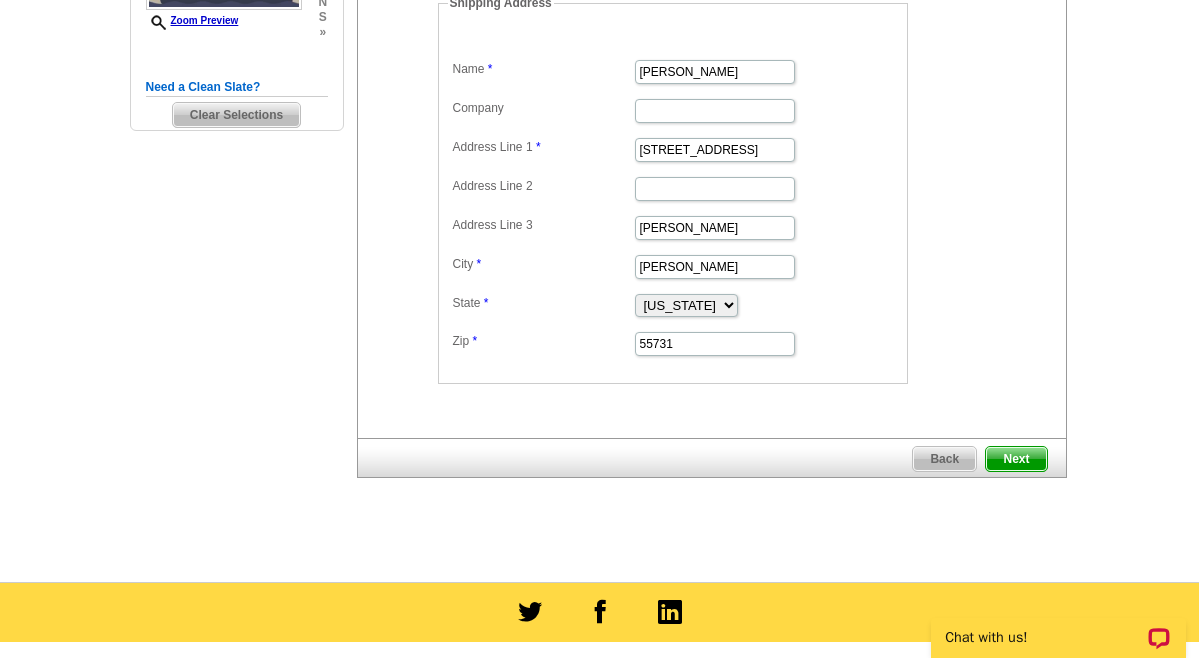 click on "Next" at bounding box center (1016, 459) 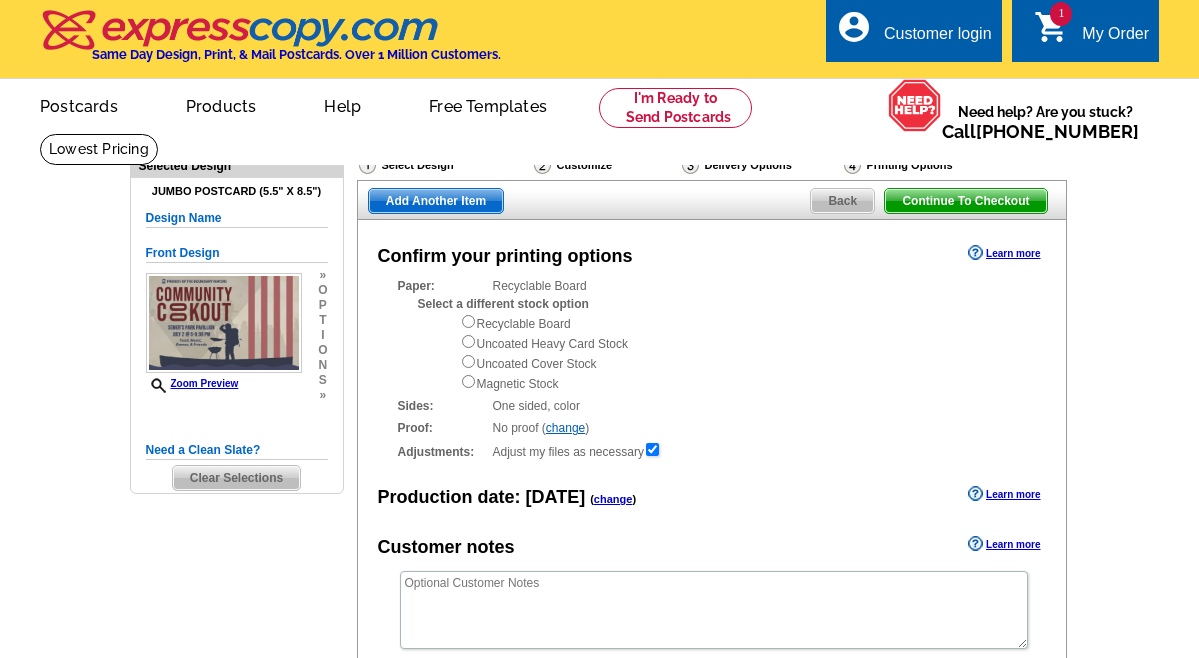 scroll, scrollTop: 0, scrollLeft: 0, axis: both 